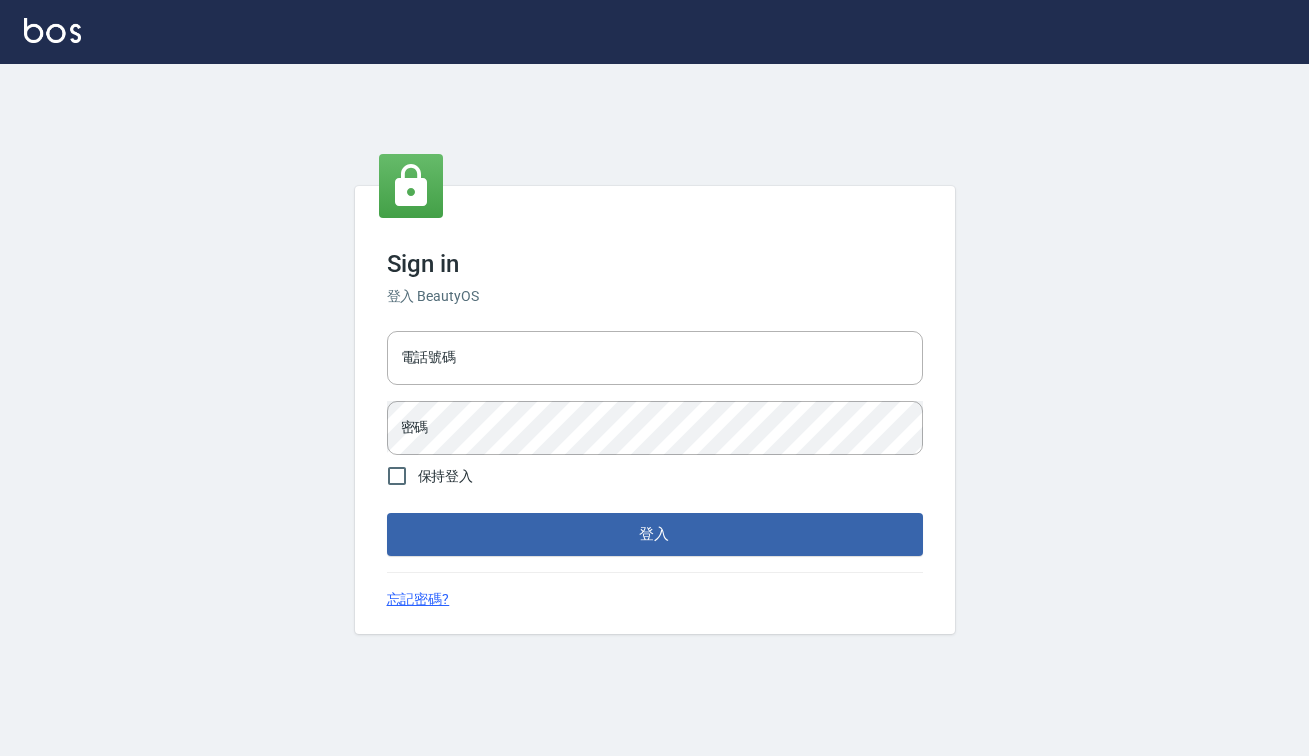 scroll, scrollTop: 0, scrollLeft: 0, axis: both 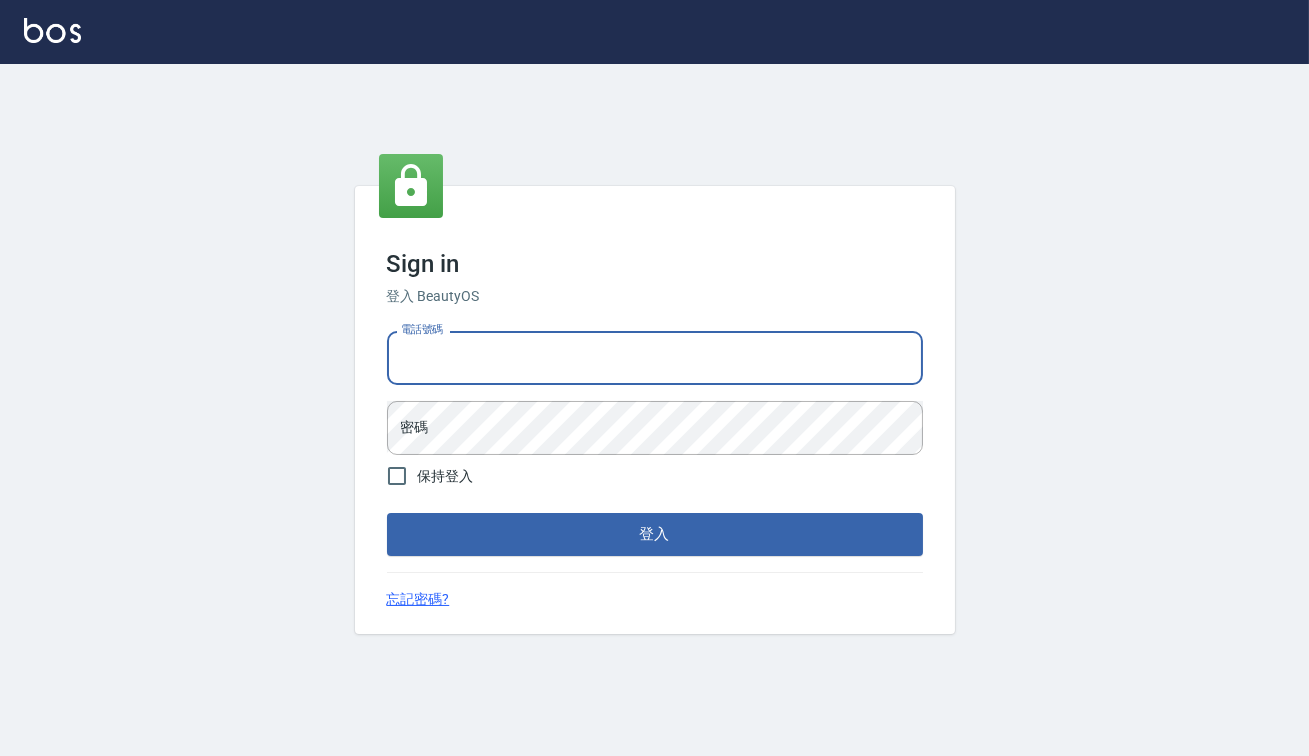 click on "電話號碼" at bounding box center [655, 358] 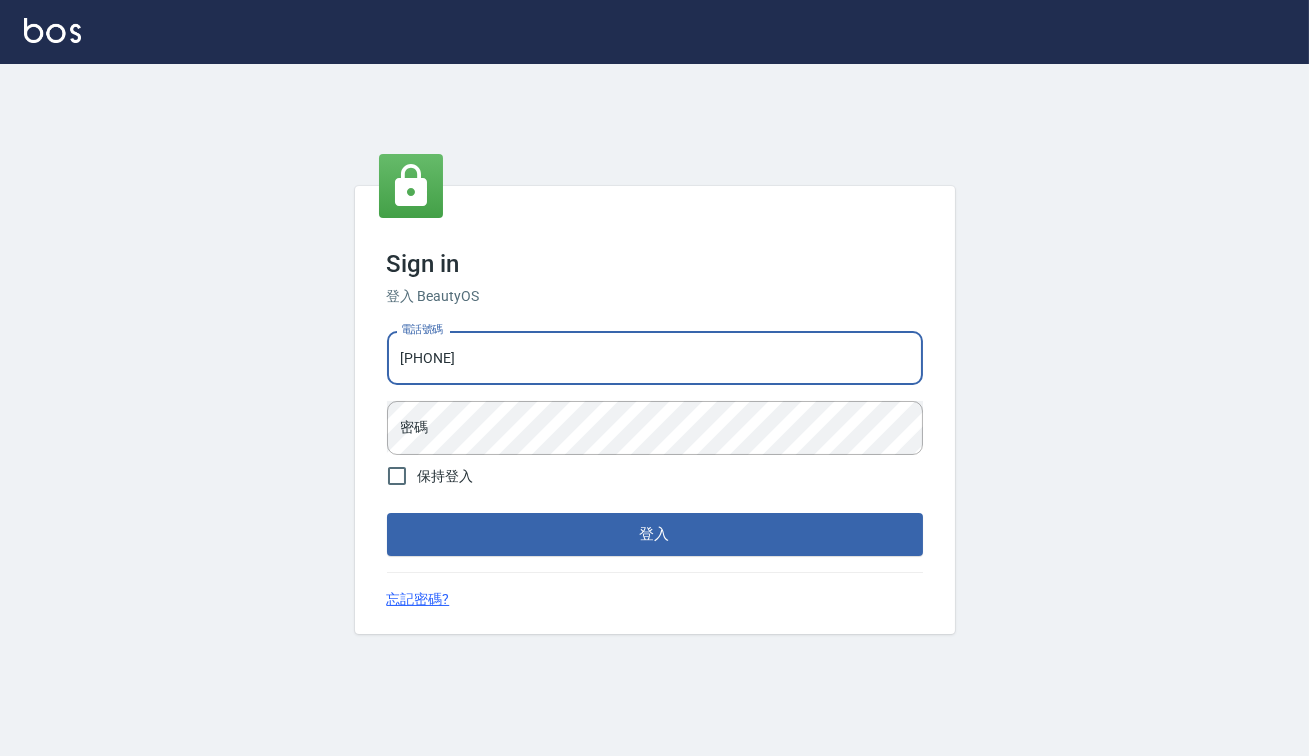 drag, startPoint x: 479, startPoint y: 378, endPoint x: 330, endPoint y: 361, distance: 149.96666 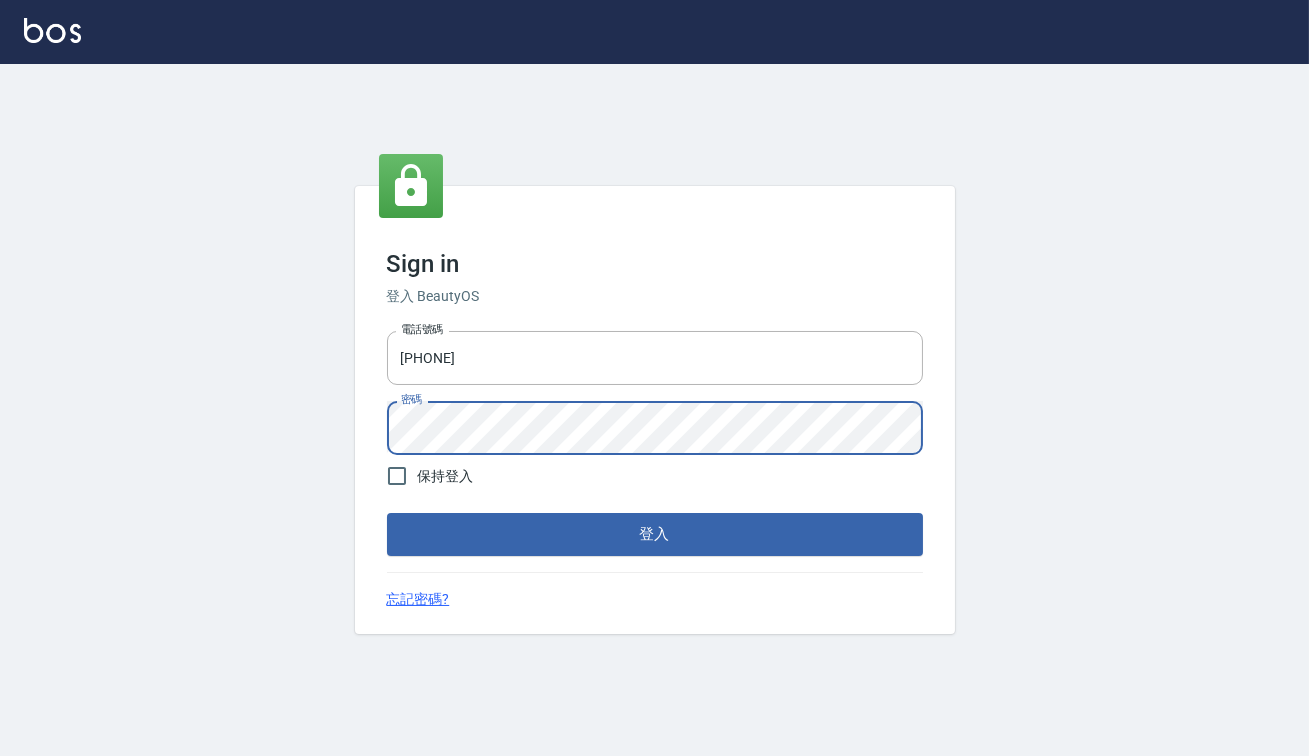 click on "登入" at bounding box center (655, 534) 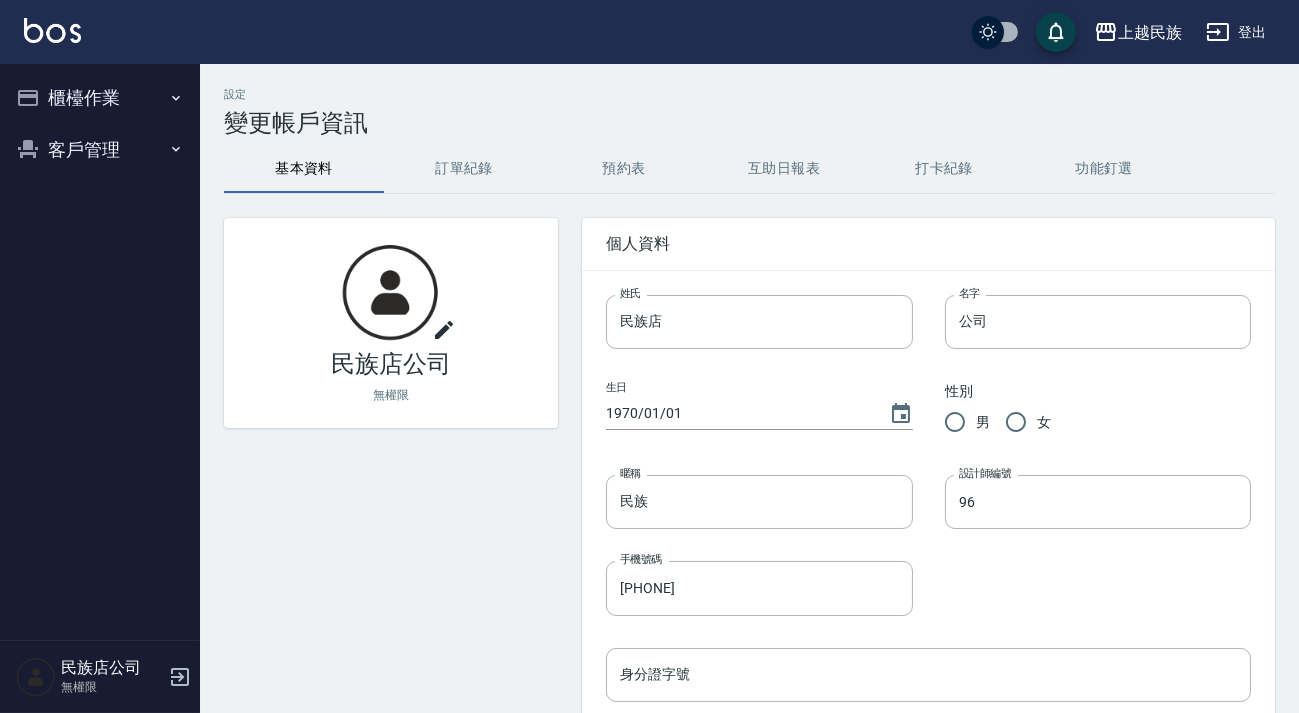 click on "櫃檯作業" at bounding box center (100, 98) 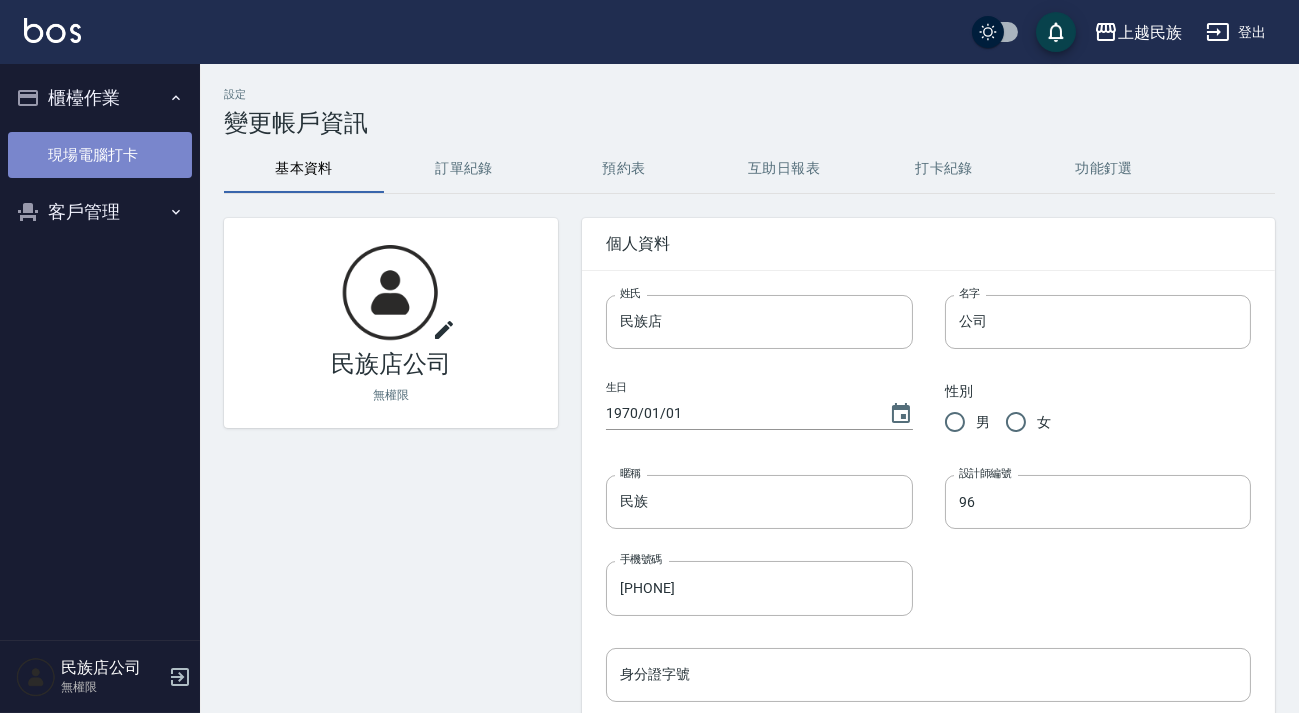 click on "現場電腦打卡" at bounding box center (100, 155) 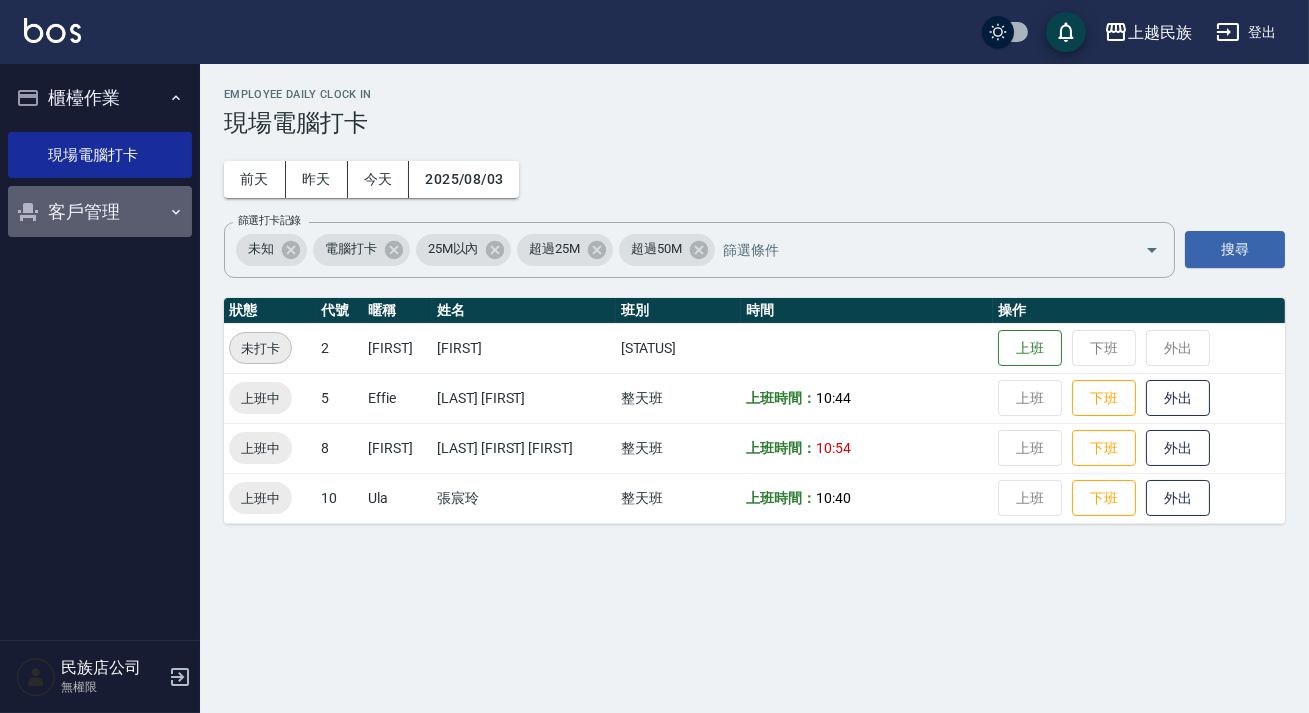 click on "客戶管理" at bounding box center (100, 212) 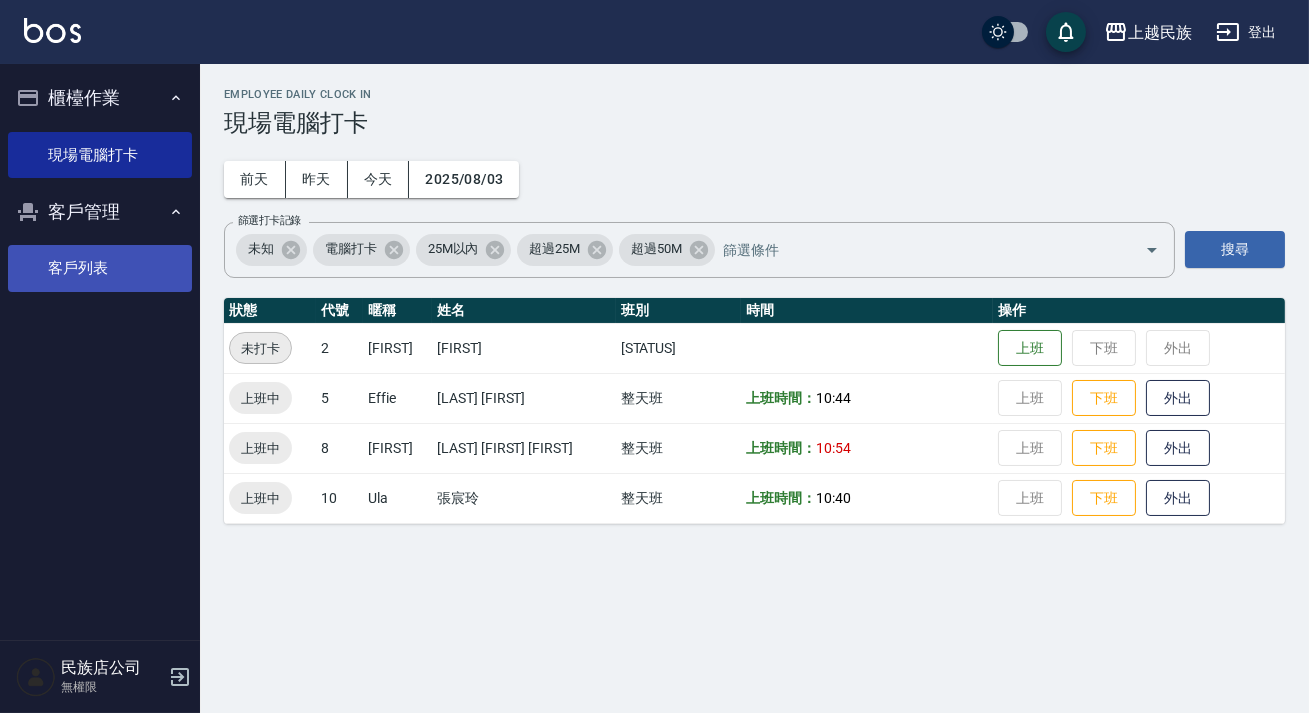 click on "客戶列表" at bounding box center (100, 268) 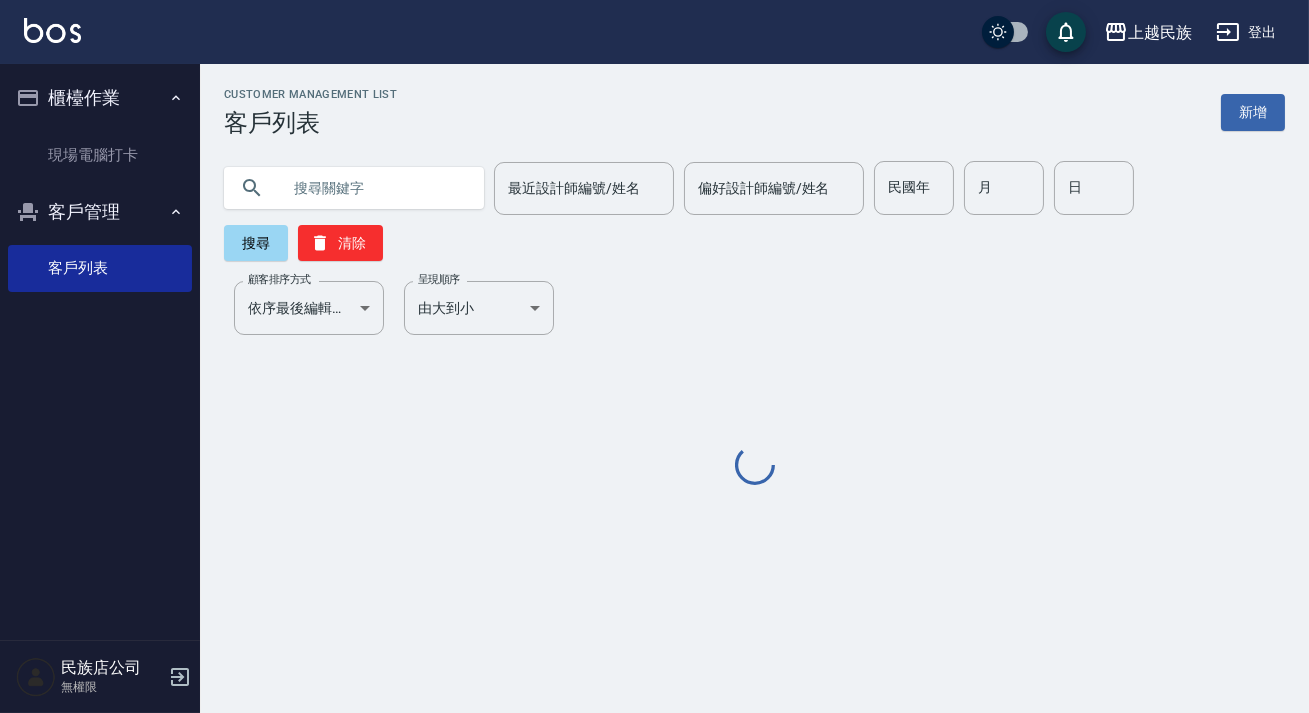 click at bounding box center [374, 188] 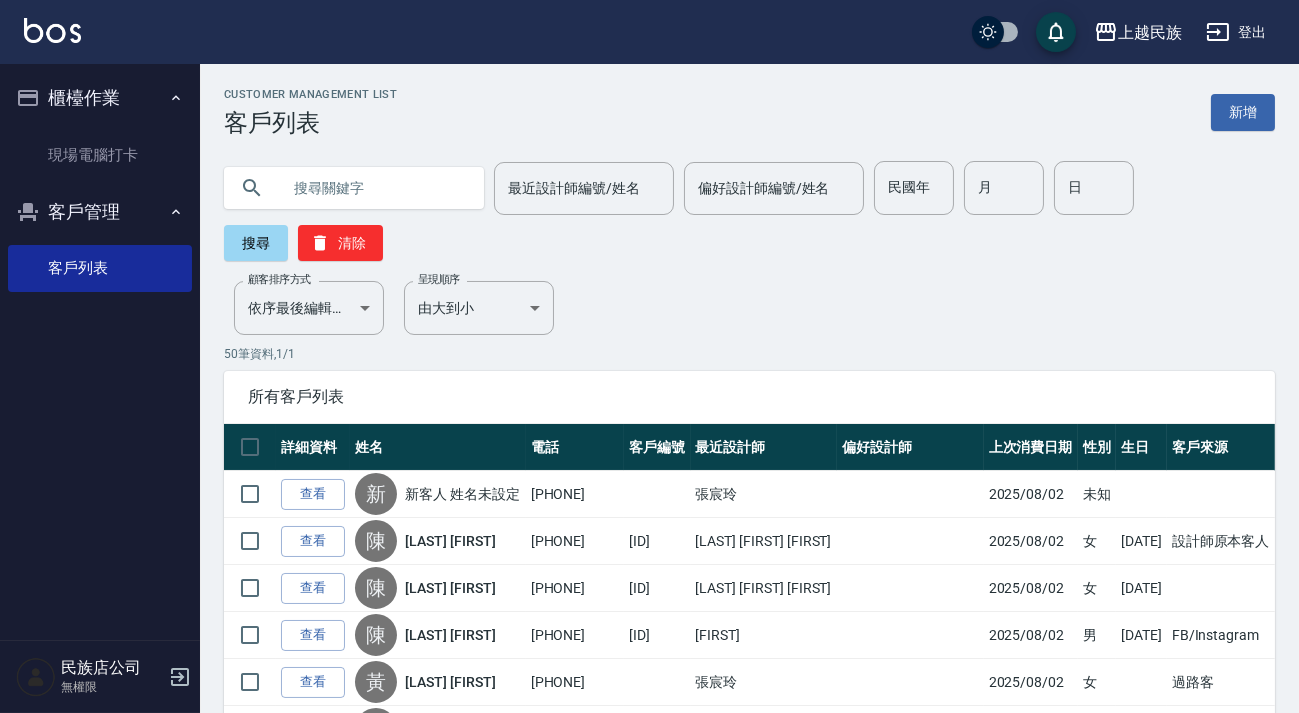 type on "a" 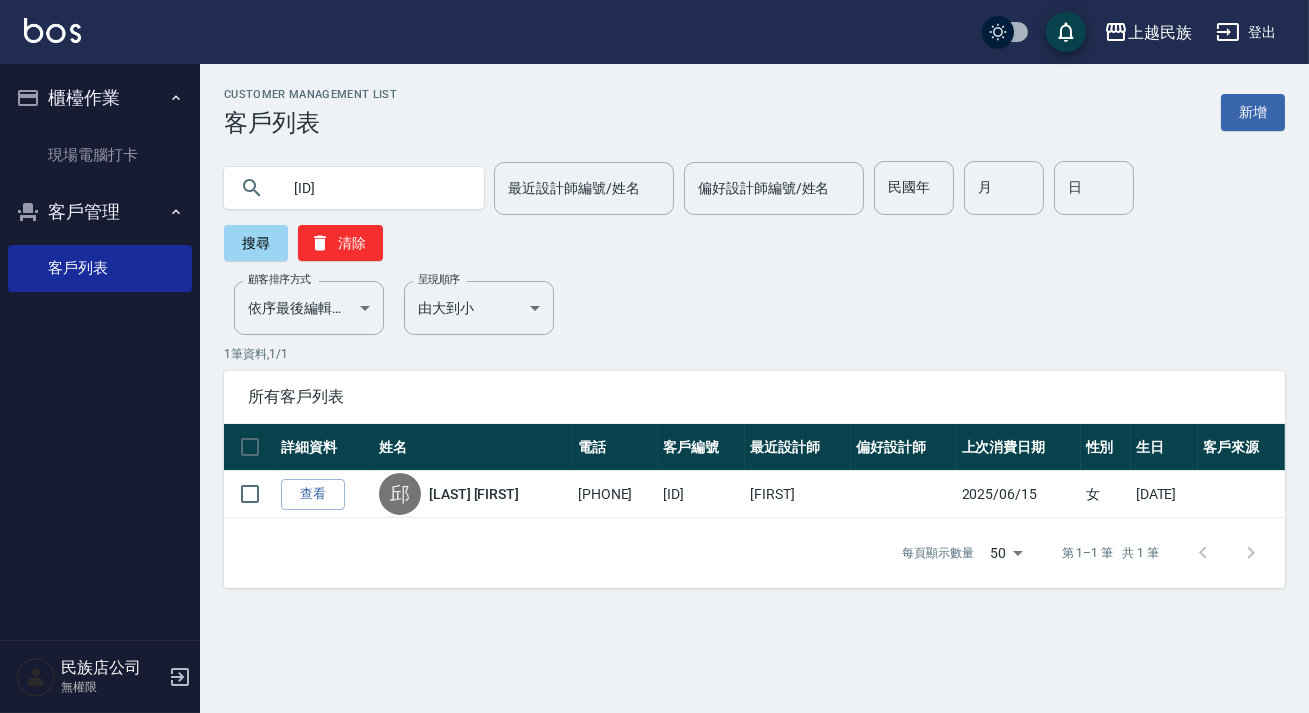 type on "A" 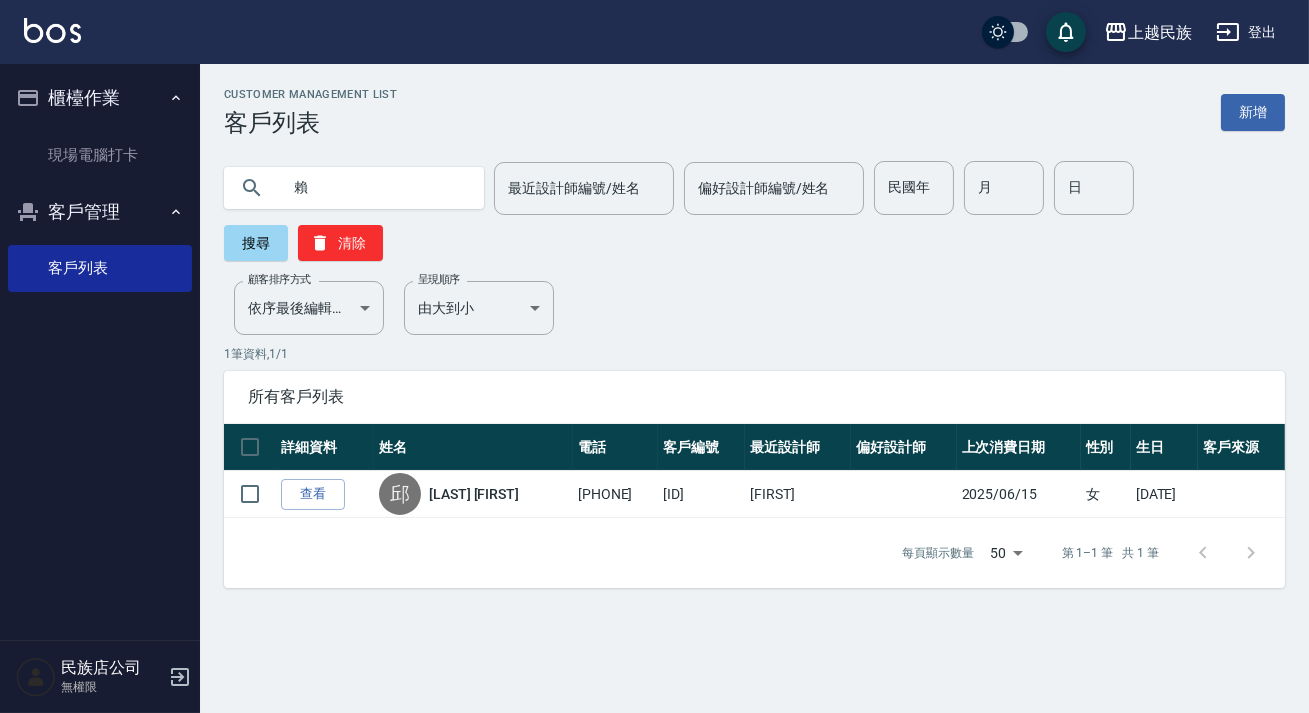 type on "賴" 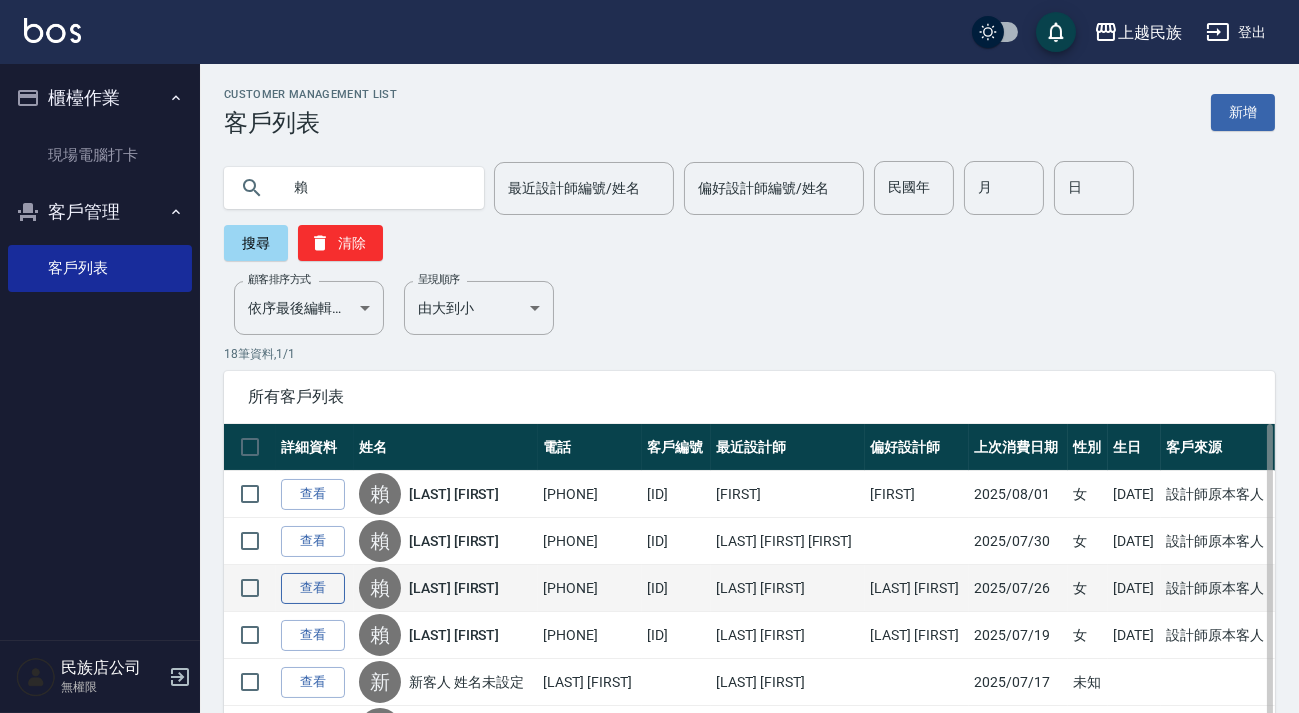 click on "查看" at bounding box center [313, 588] 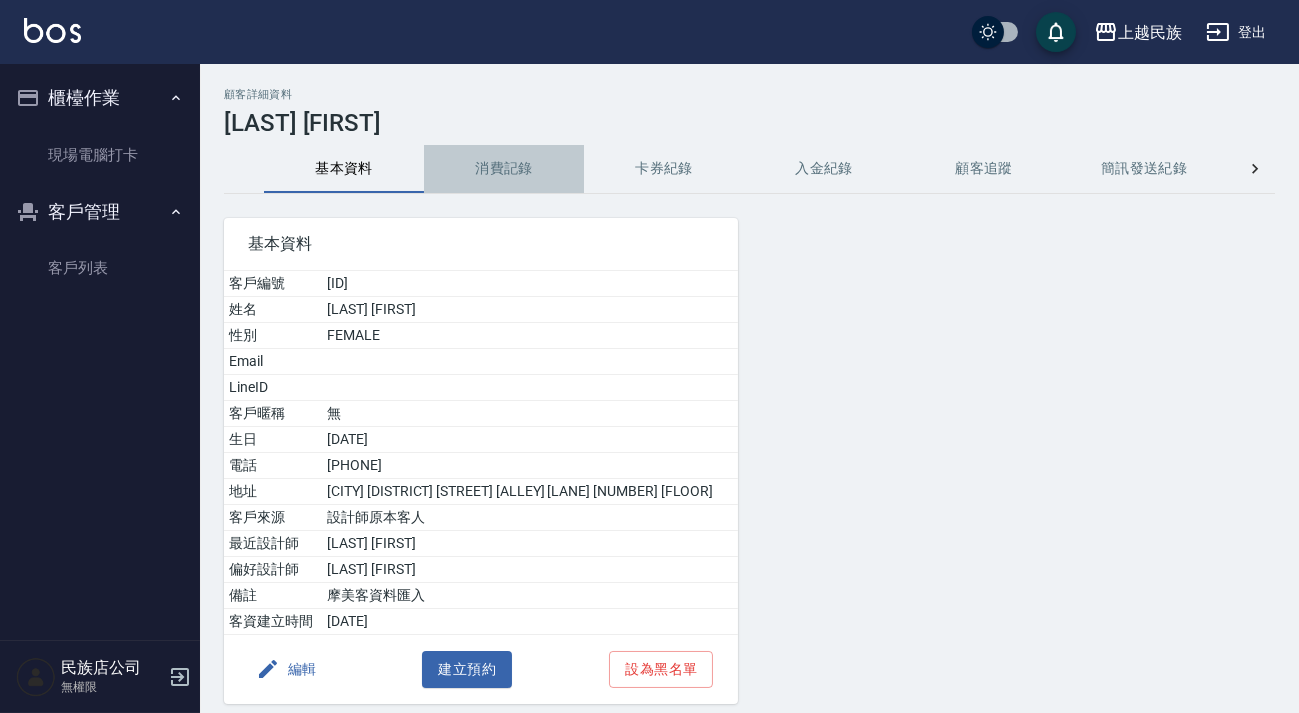 click on "消費記錄" at bounding box center [504, 169] 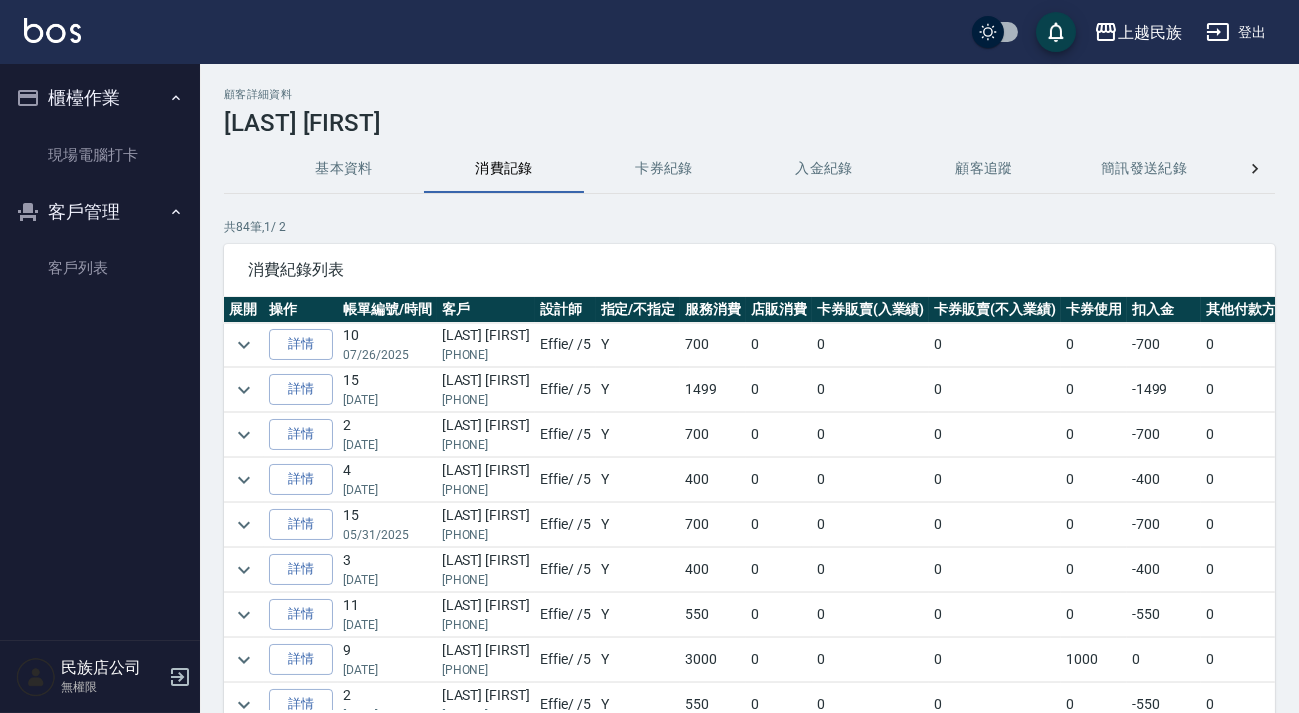 click on "基本資料" at bounding box center (344, 169) 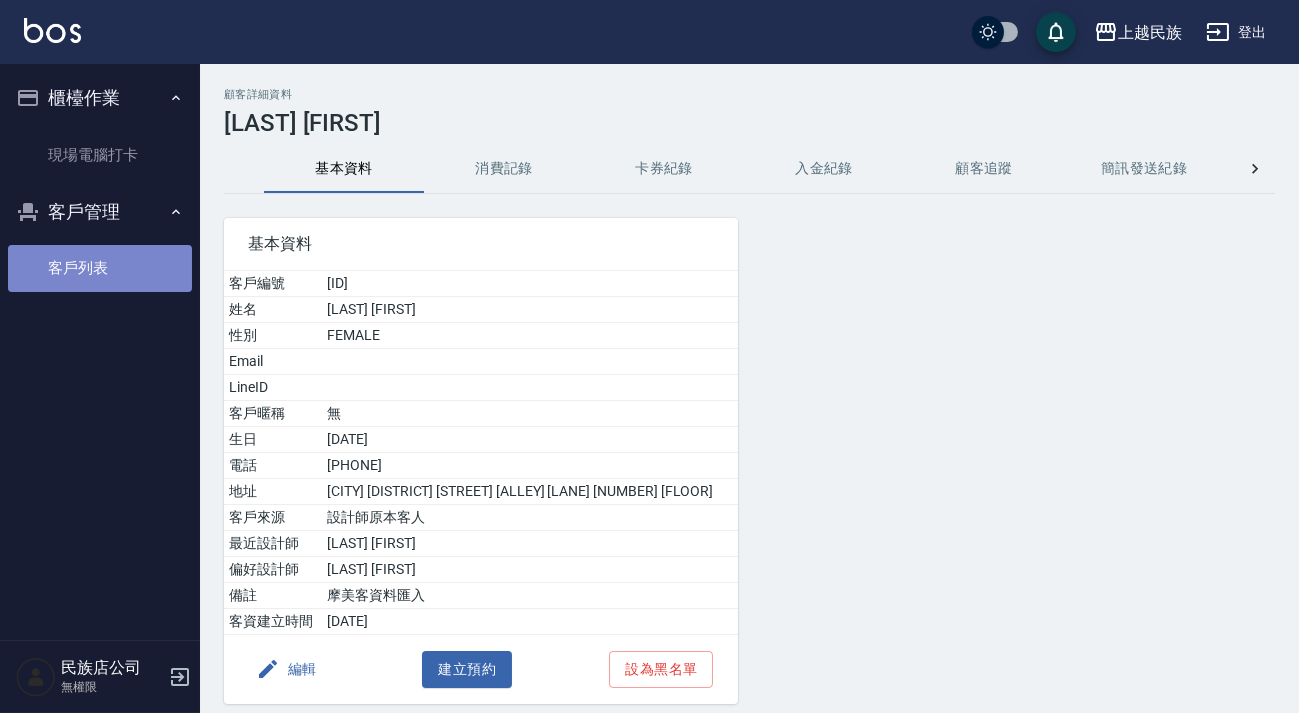 click on "客戶列表" at bounding box center [100, 268] 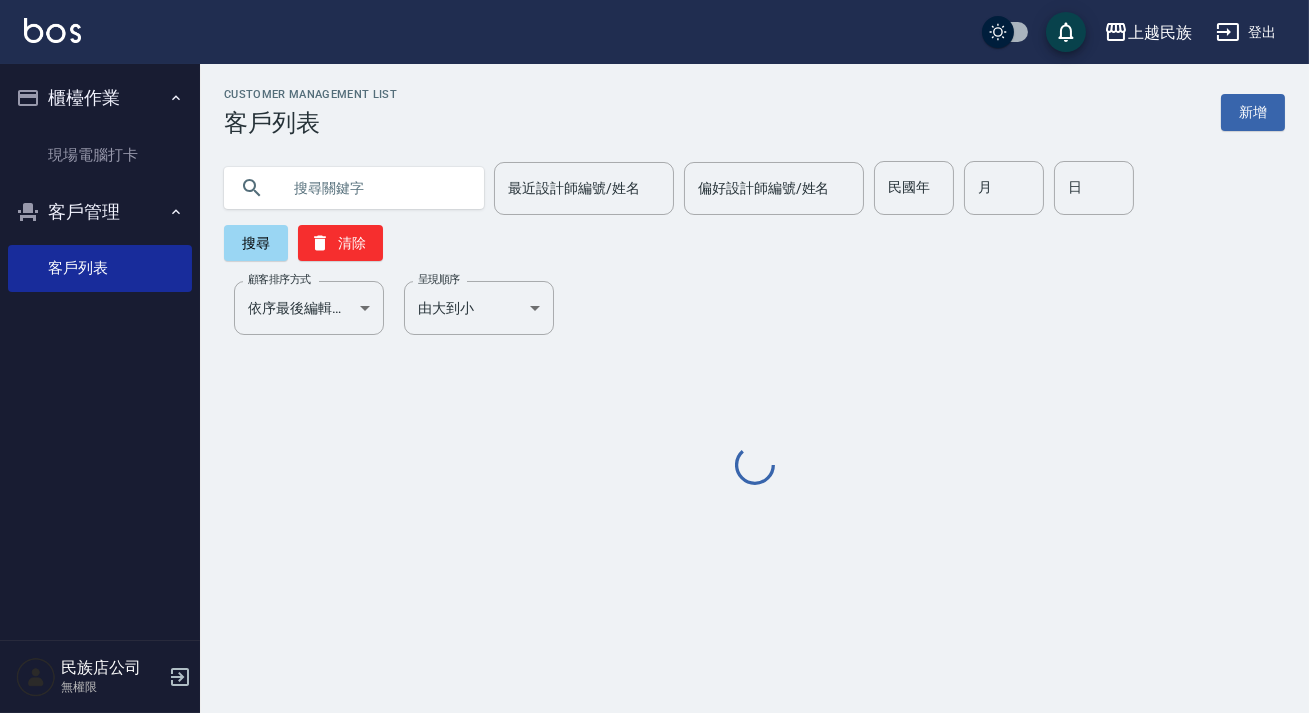 drag, startPoint x: 453, startPoint y: 160, endPoint x: 430, endPoint y: 190, distance: 37.802116 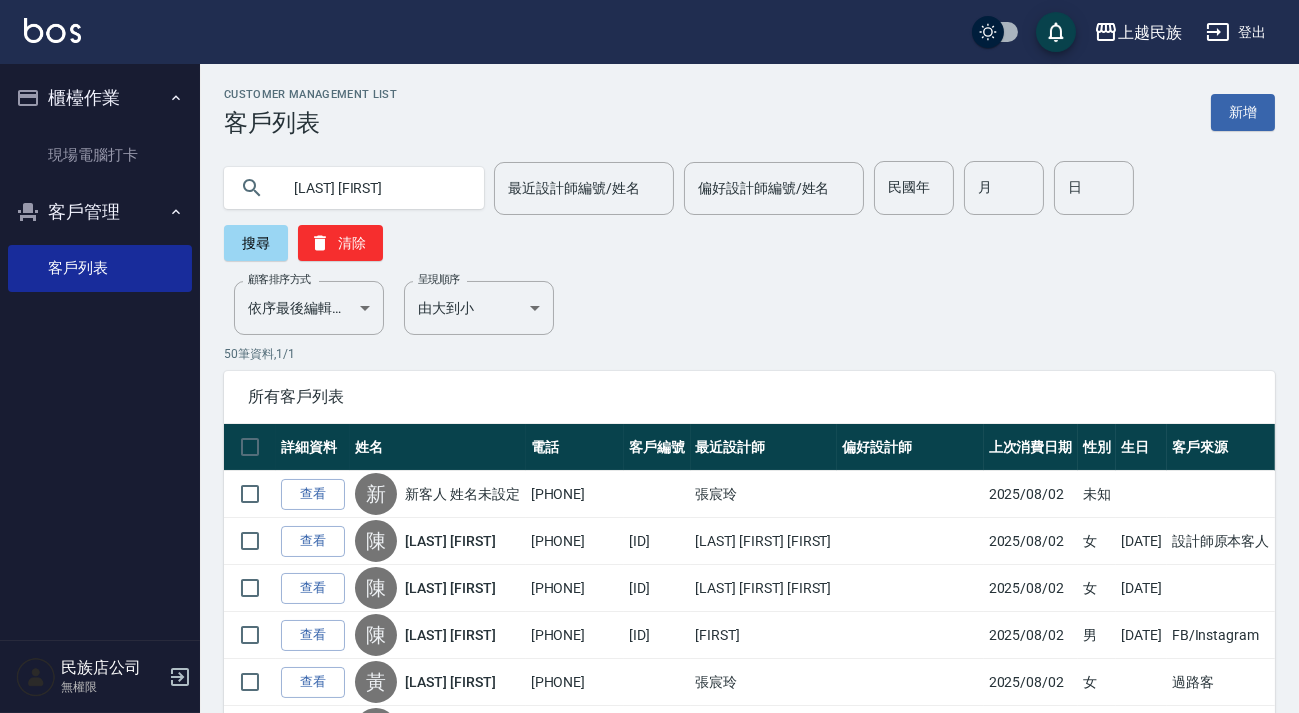 type on "[LAST] [FIRST]" 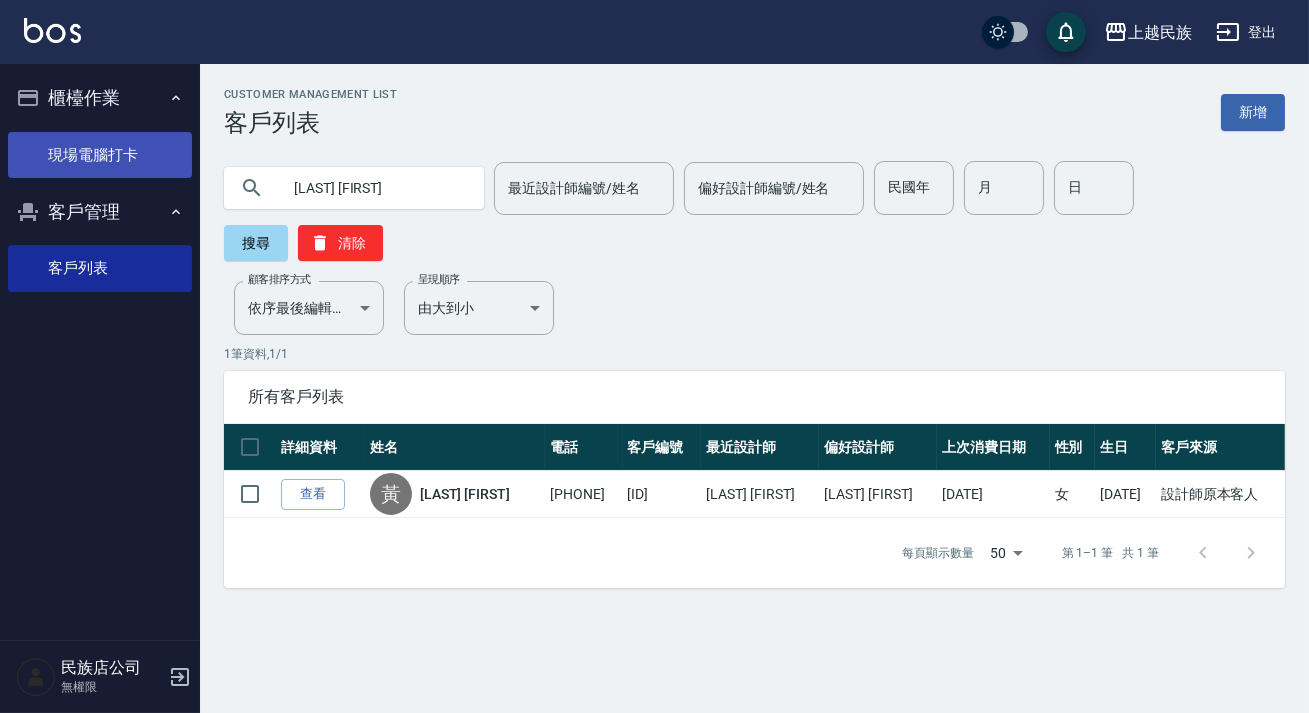 click on "現場電腦打卡" at bounding box center (100, 155) 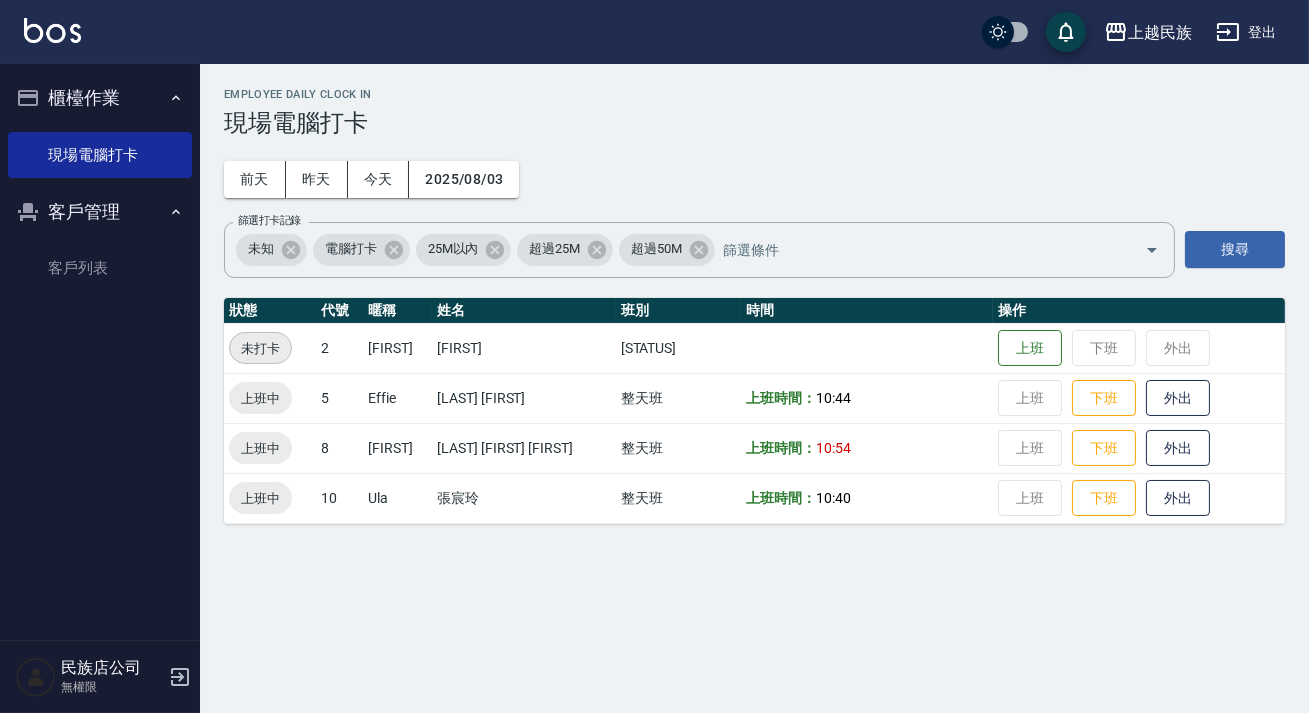 click at bounding box center (52, 30) 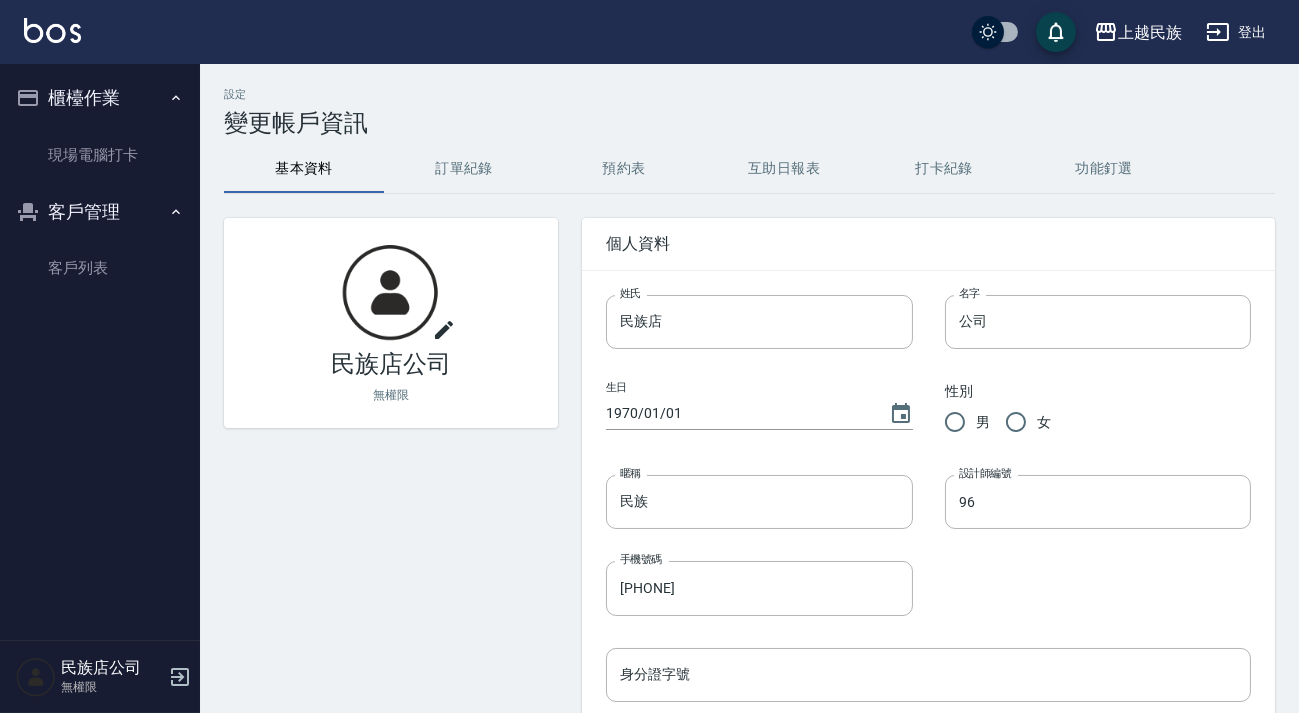 click on "登出" at bounding box center [1236, 32] 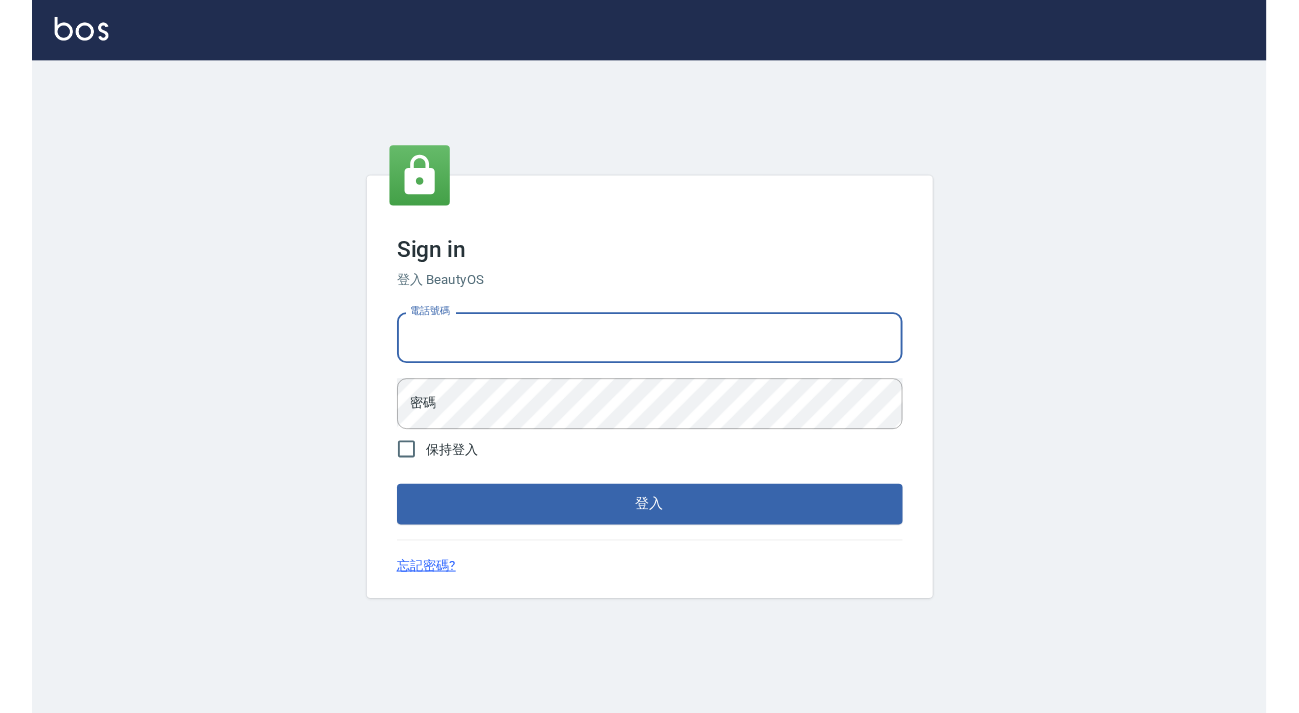 scroll, scrollTop: 0, scrollLeft: 0, axis: both 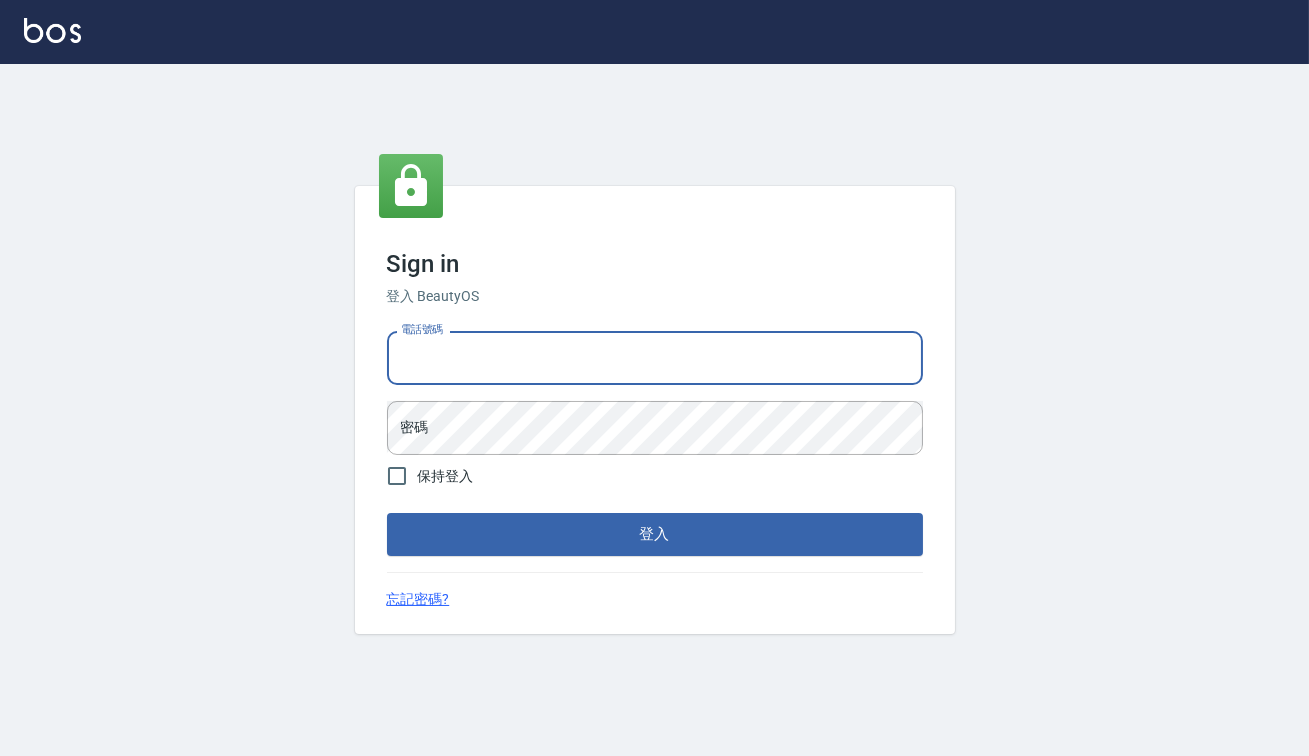 type on "[PHONE]" 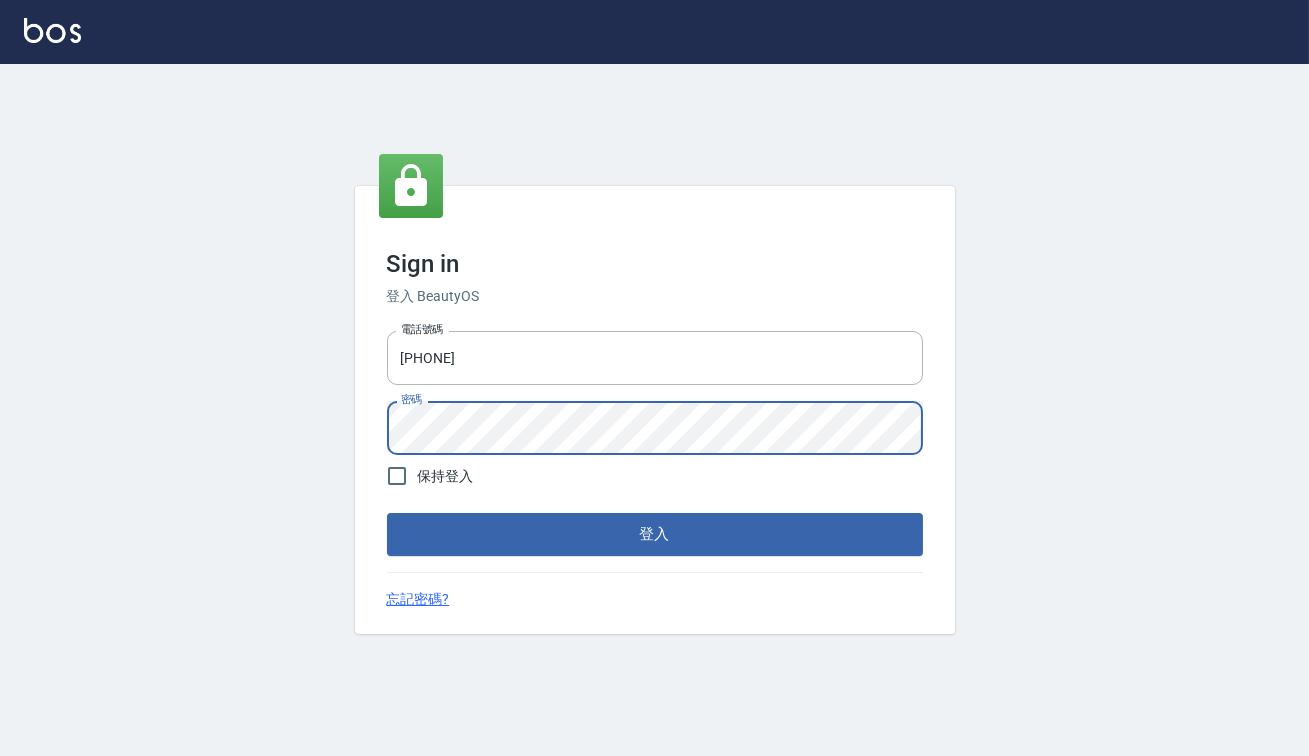 click on "登入" at bounding box center (655, 534) 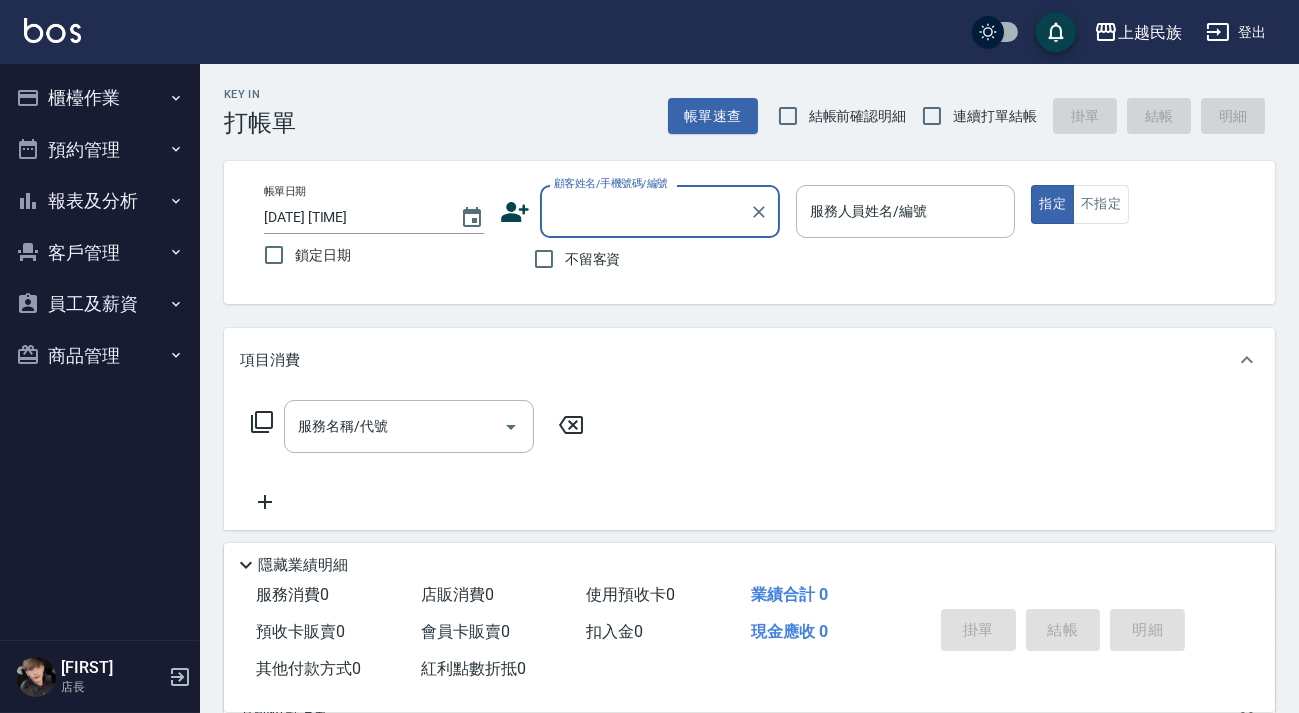 click at bounding box center (52, 30) 